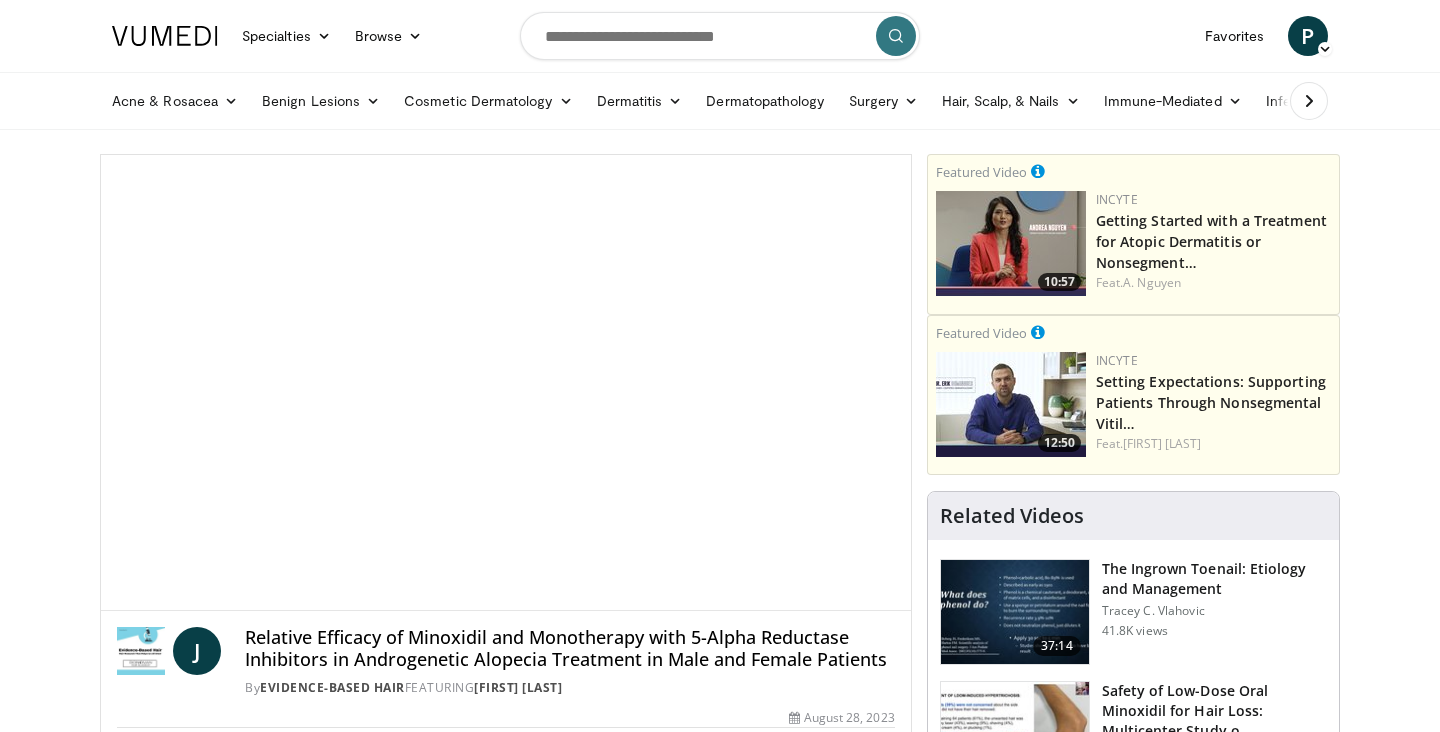scroll, scrollTop: 0, scrollLeft: 0, axis: both 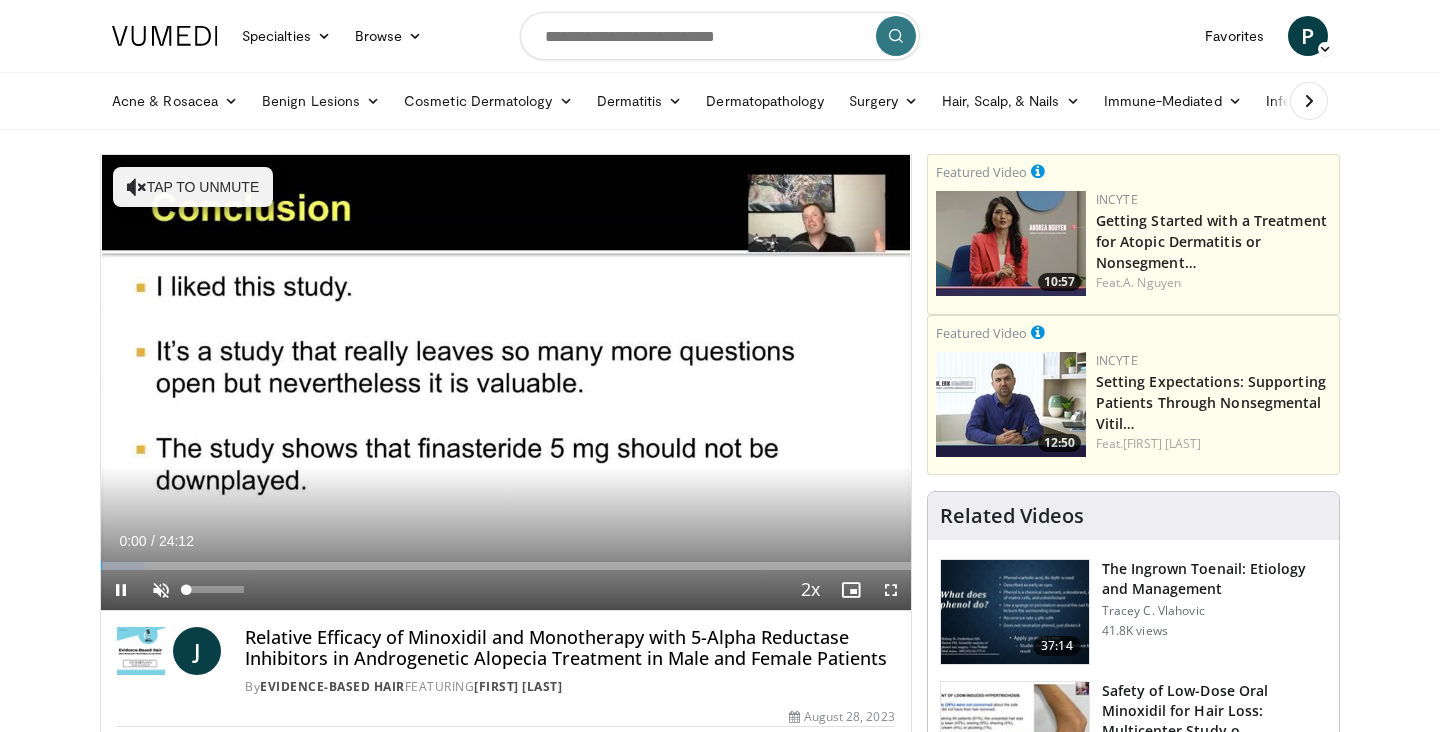 click at bounding box center [161, 590] 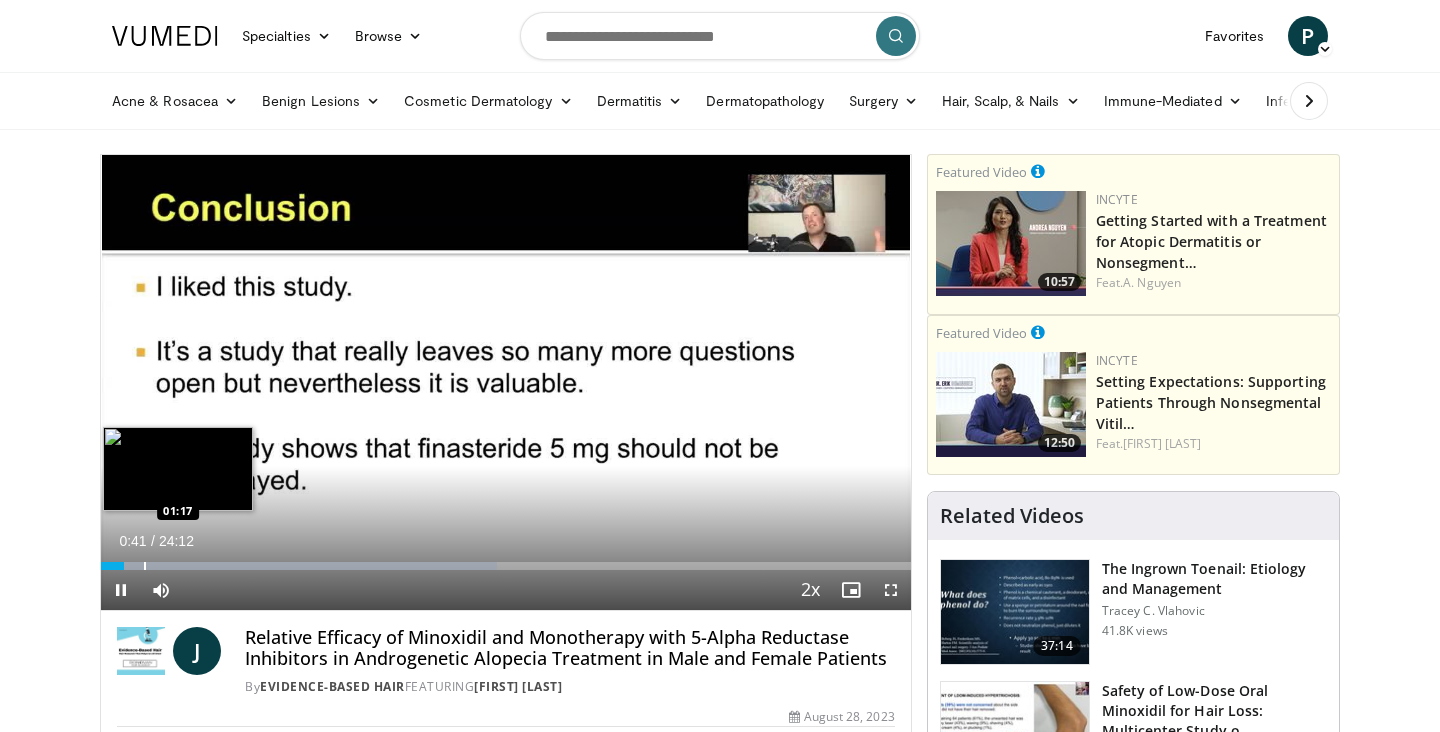 click at bounding box center (145, 566) 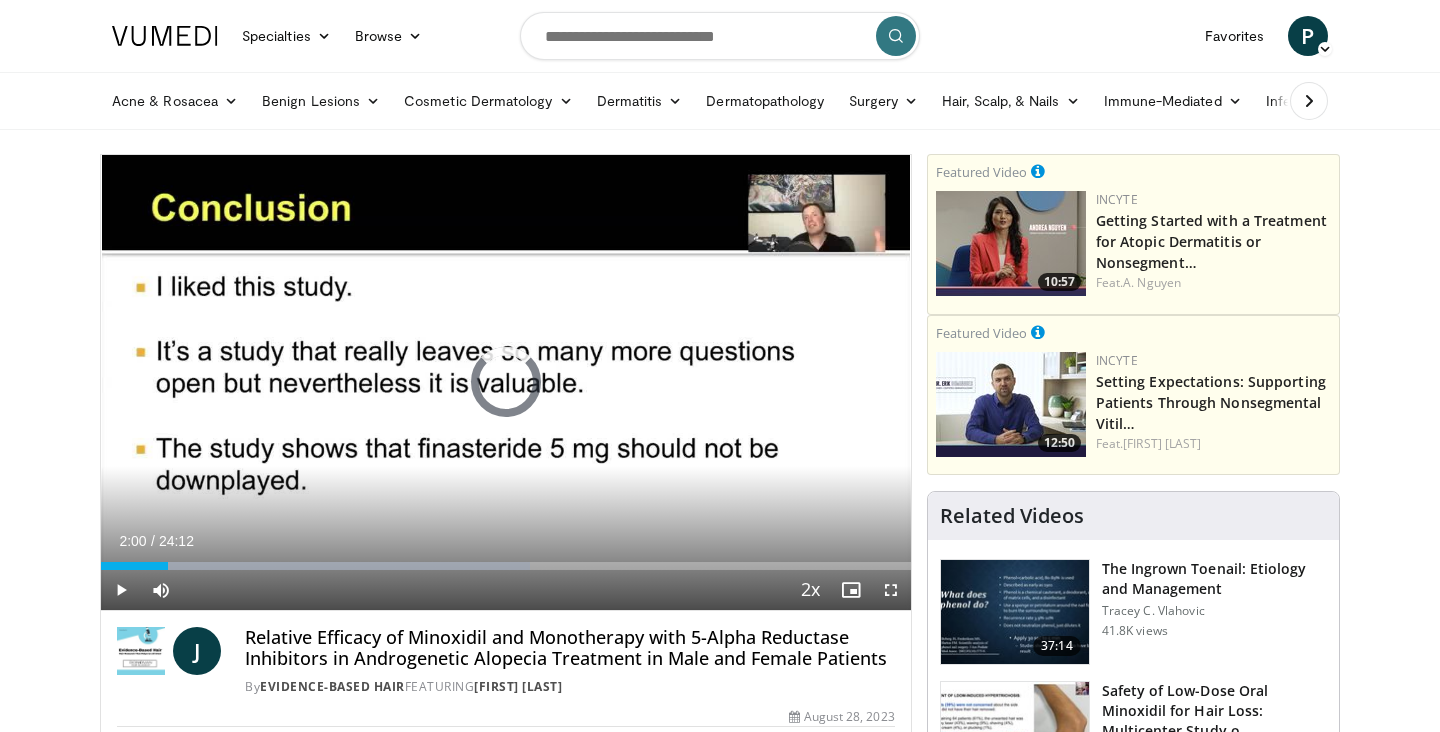 click at bounding box center (169, 566) 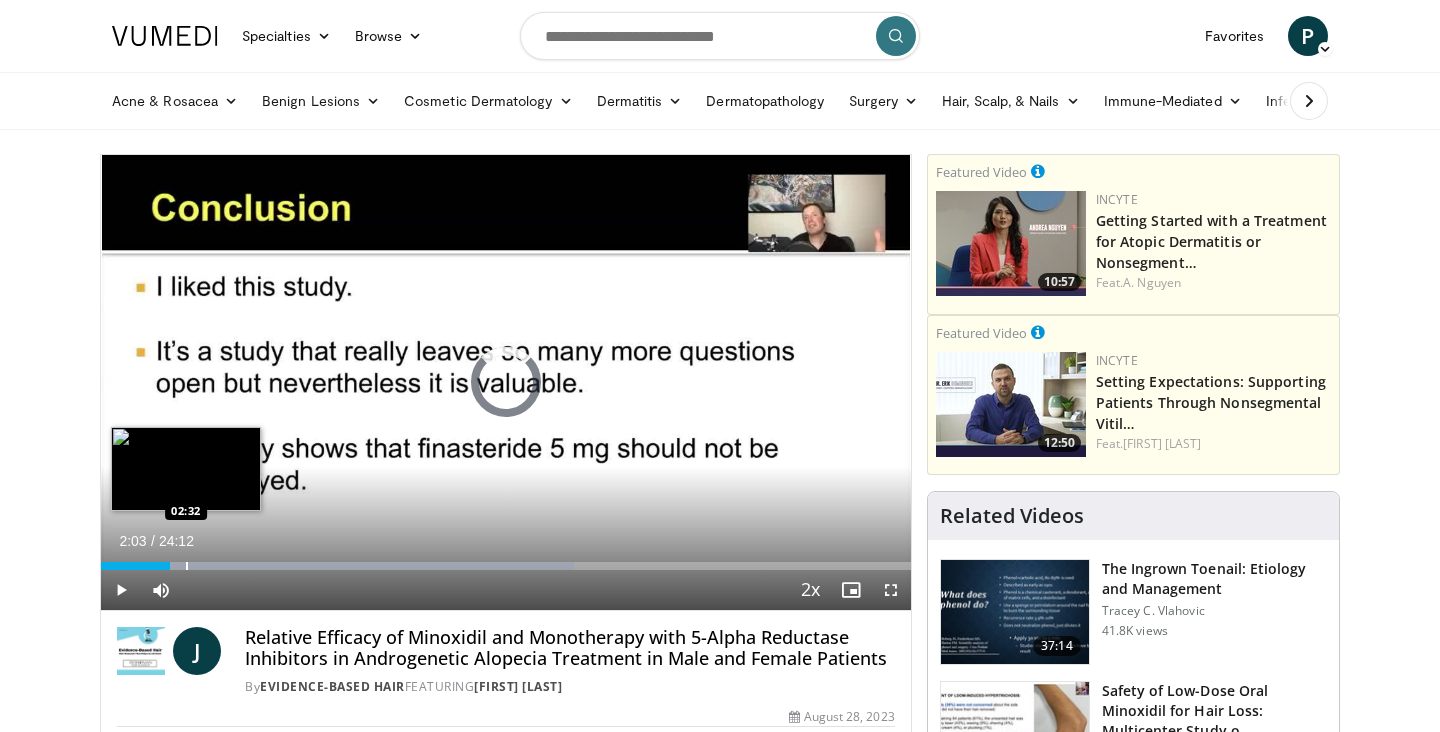 click at bounding box center [187, 566] 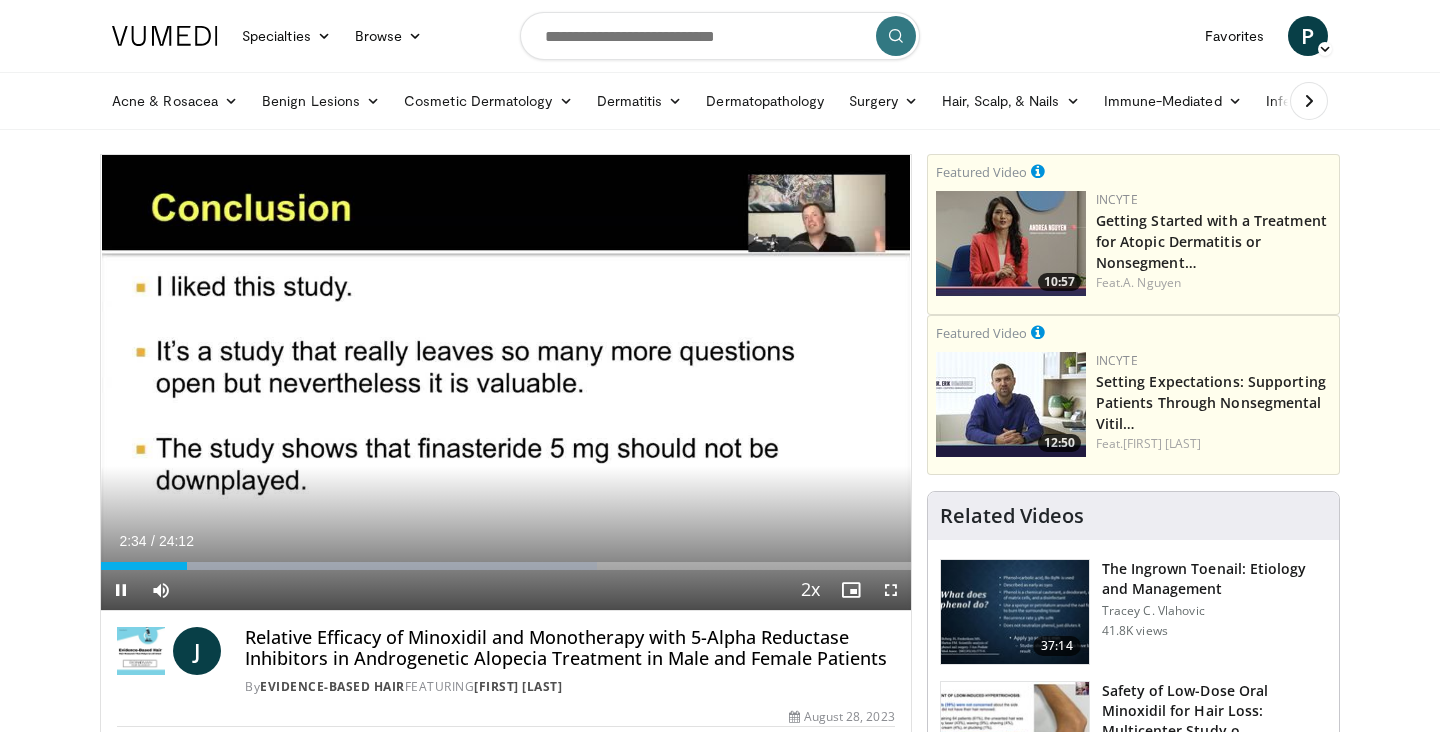click on "Current Time  2:34 / Duration  24:12 Pause Skip Backward Skip Forward Mute Loaded :  61.29% 02:34 02:32 Stream Type  LIVE Seek to live, currently behind live LIVE   2x Playback Rate 0.5x 0.75x 1x 1.25x 1.5x 1.75x 2x , selected Chapters Chapters Descriptions descriptions off , selected Captions captions off , selected Audio Track en (Main) , selected Fullscreen Enable picture-in-picture mode" at bounding box center [506, 590] 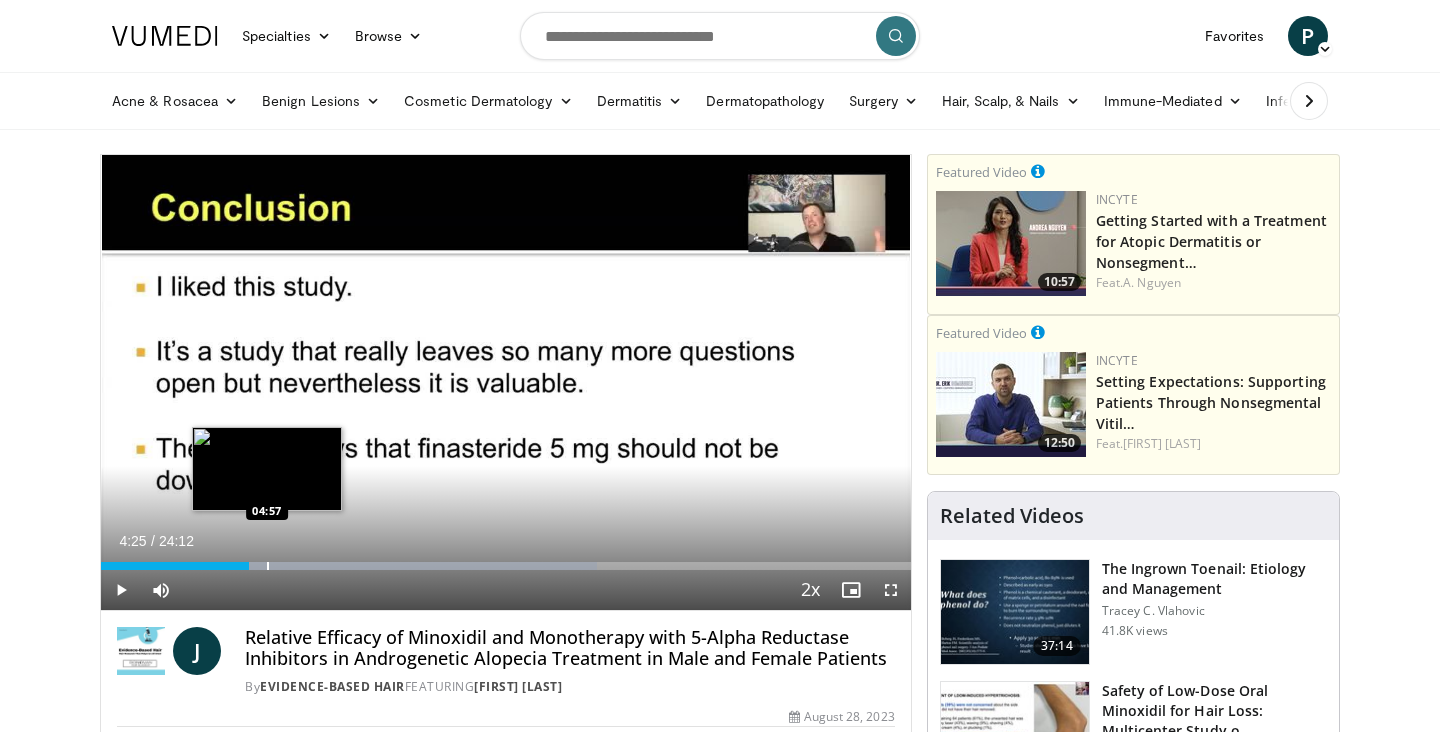 click at bounding box center [268, 566] 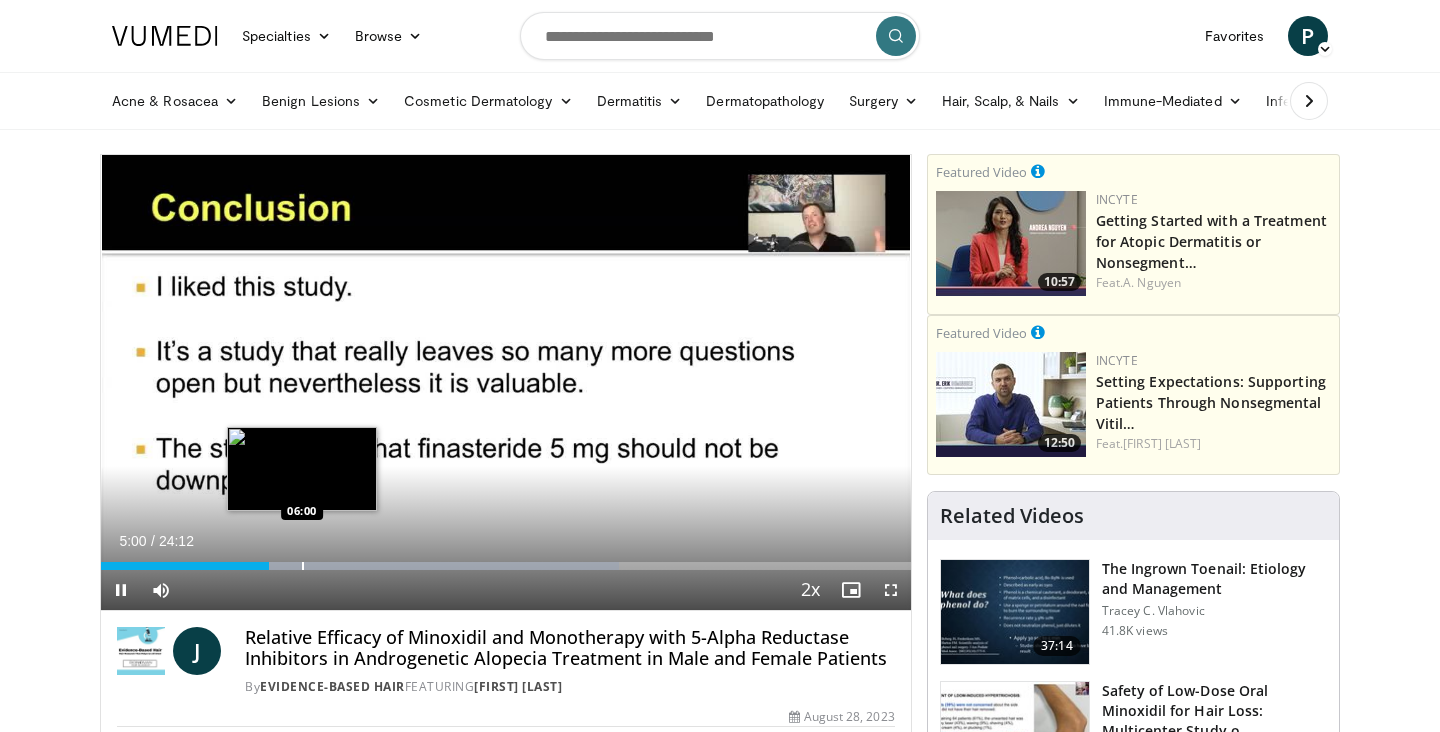 click at bounding box center (303, 566) 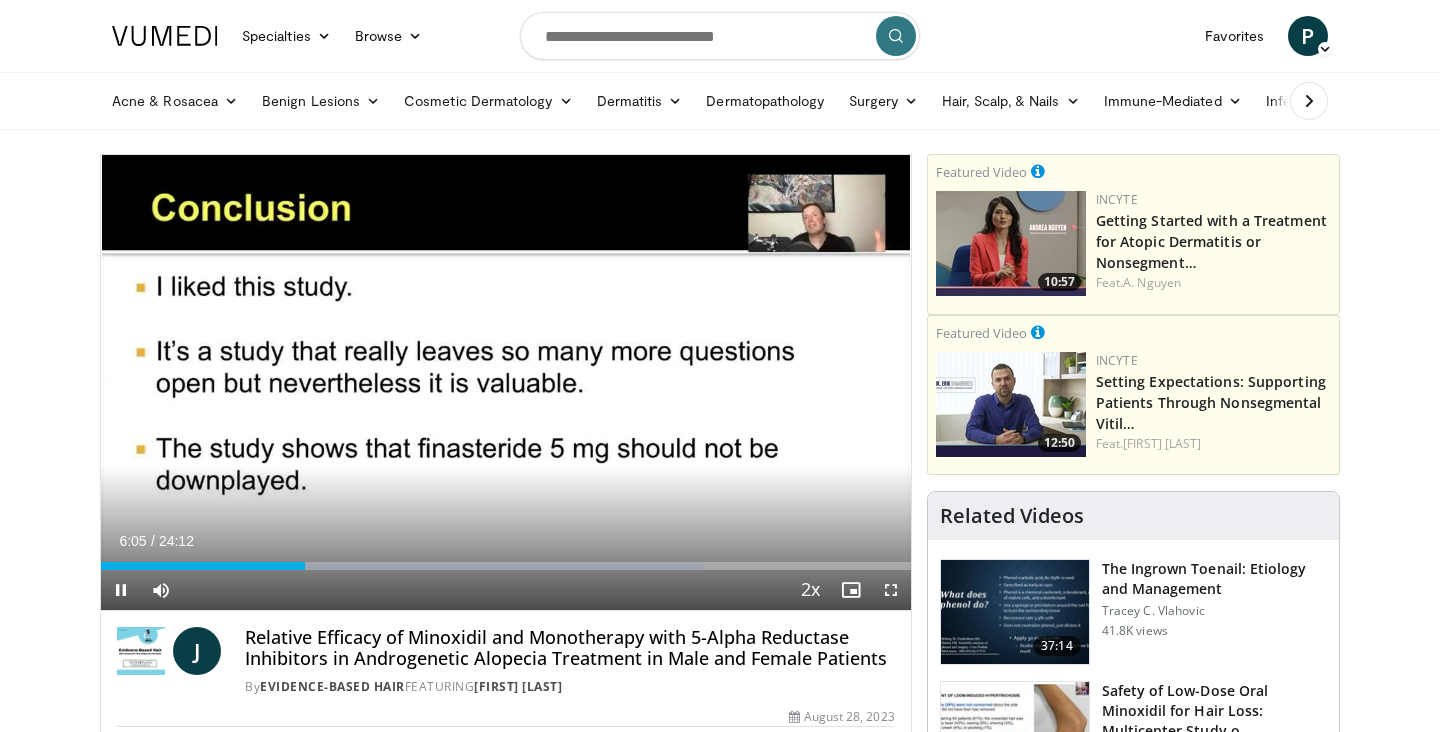 click at bounding box center (121, 590) 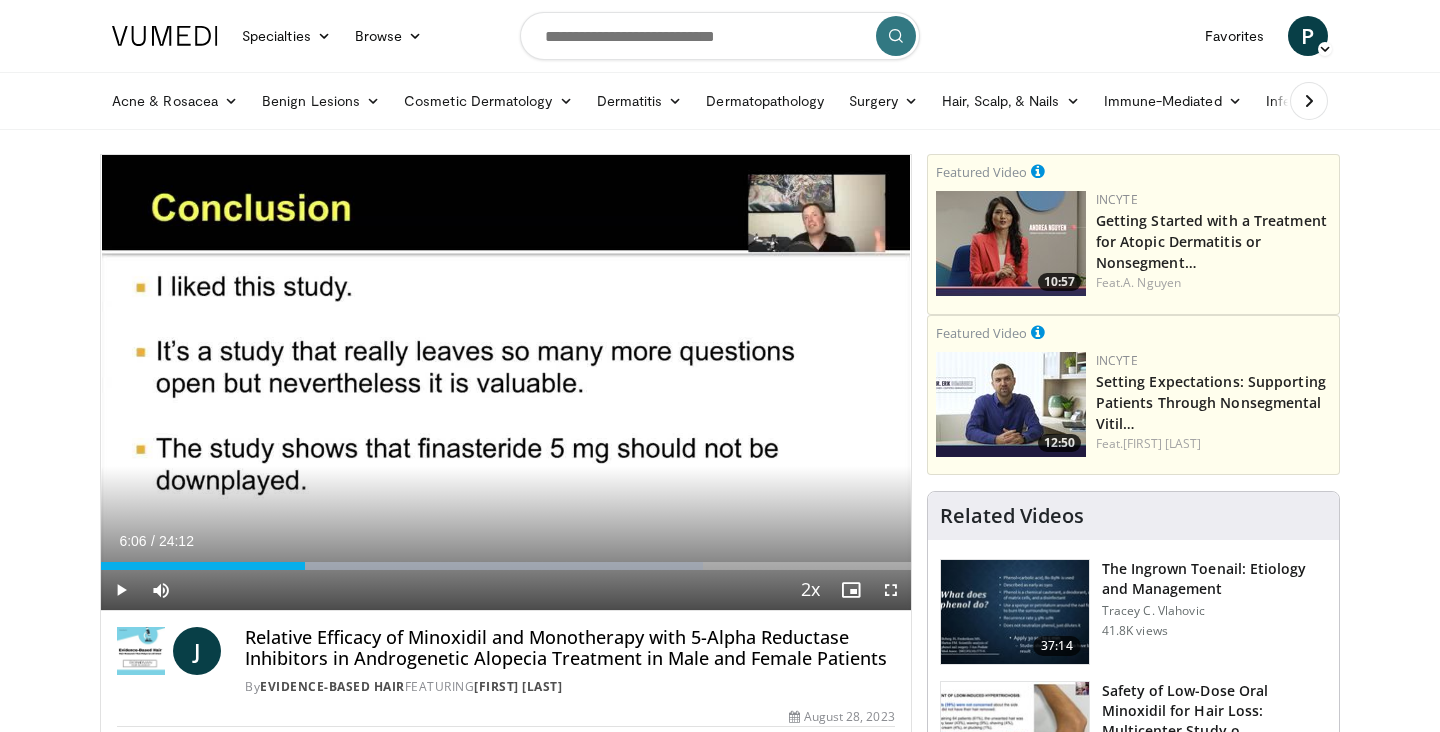 click at bounding box center [121, 590] 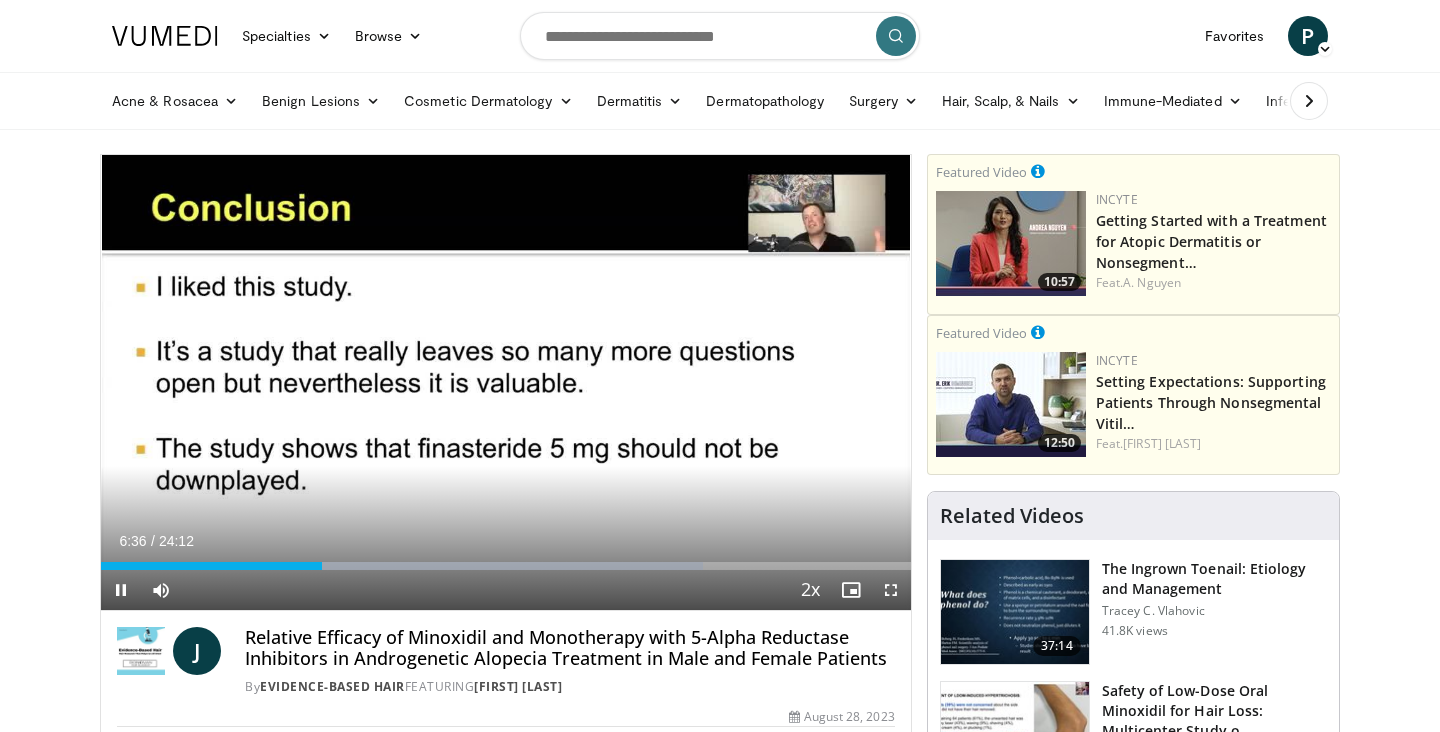 click at bounding box center (121, 590) 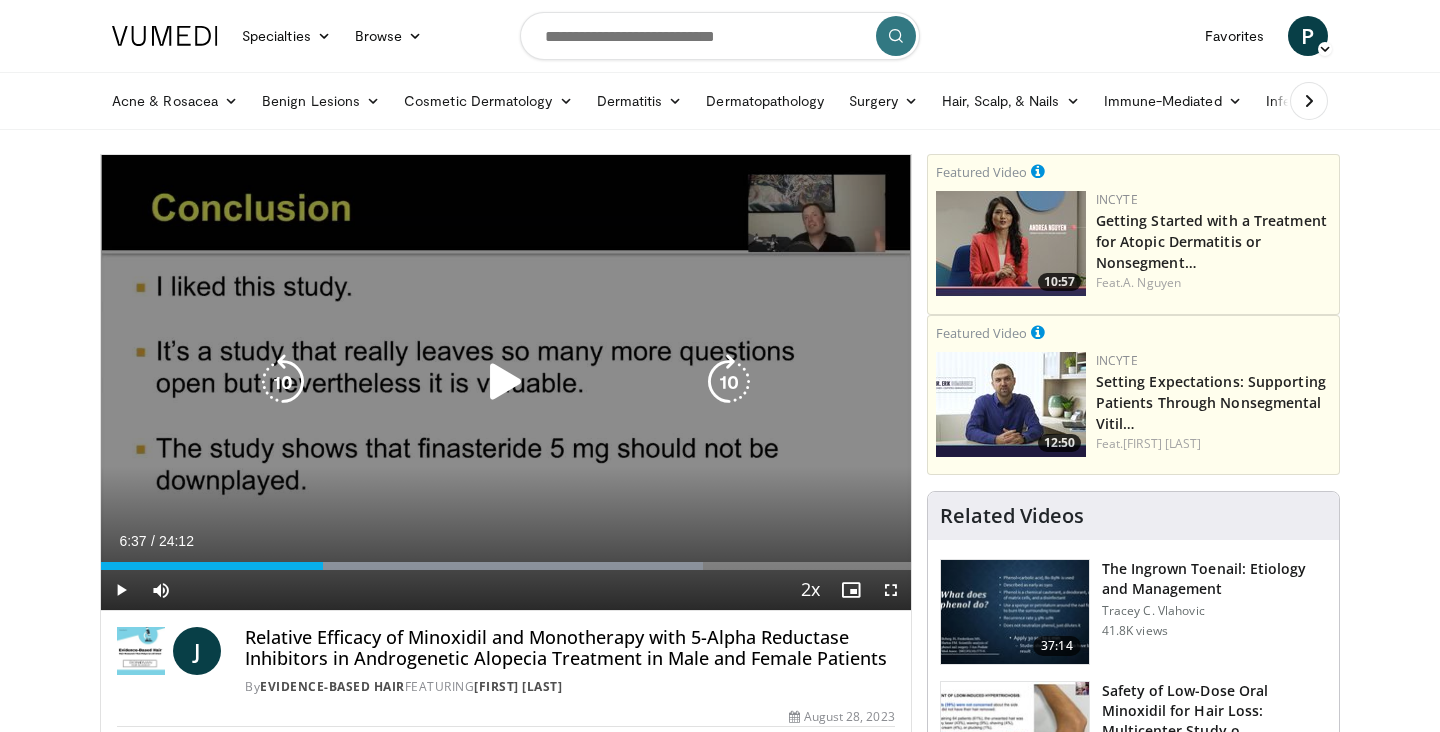click at bounding box center [506, 382] 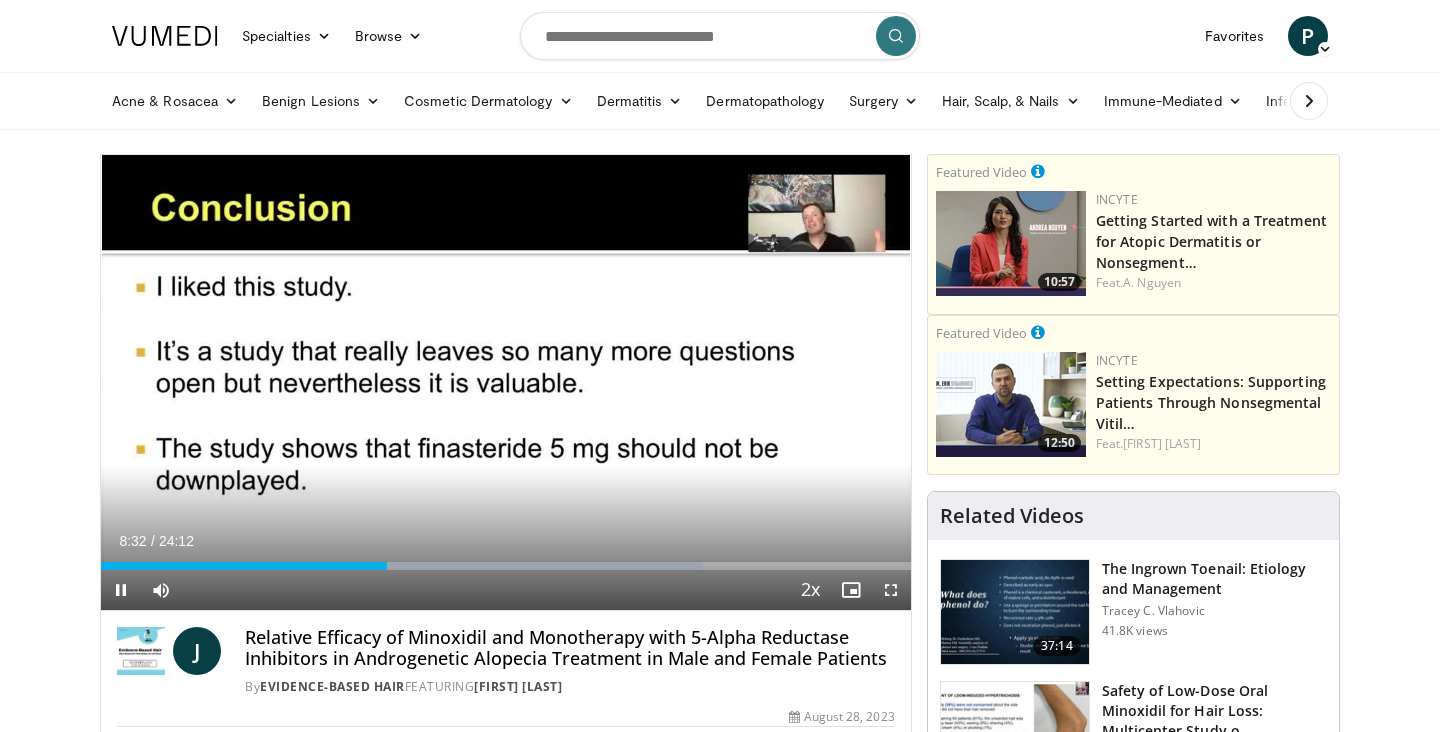 click at bounding box center (121, 590) 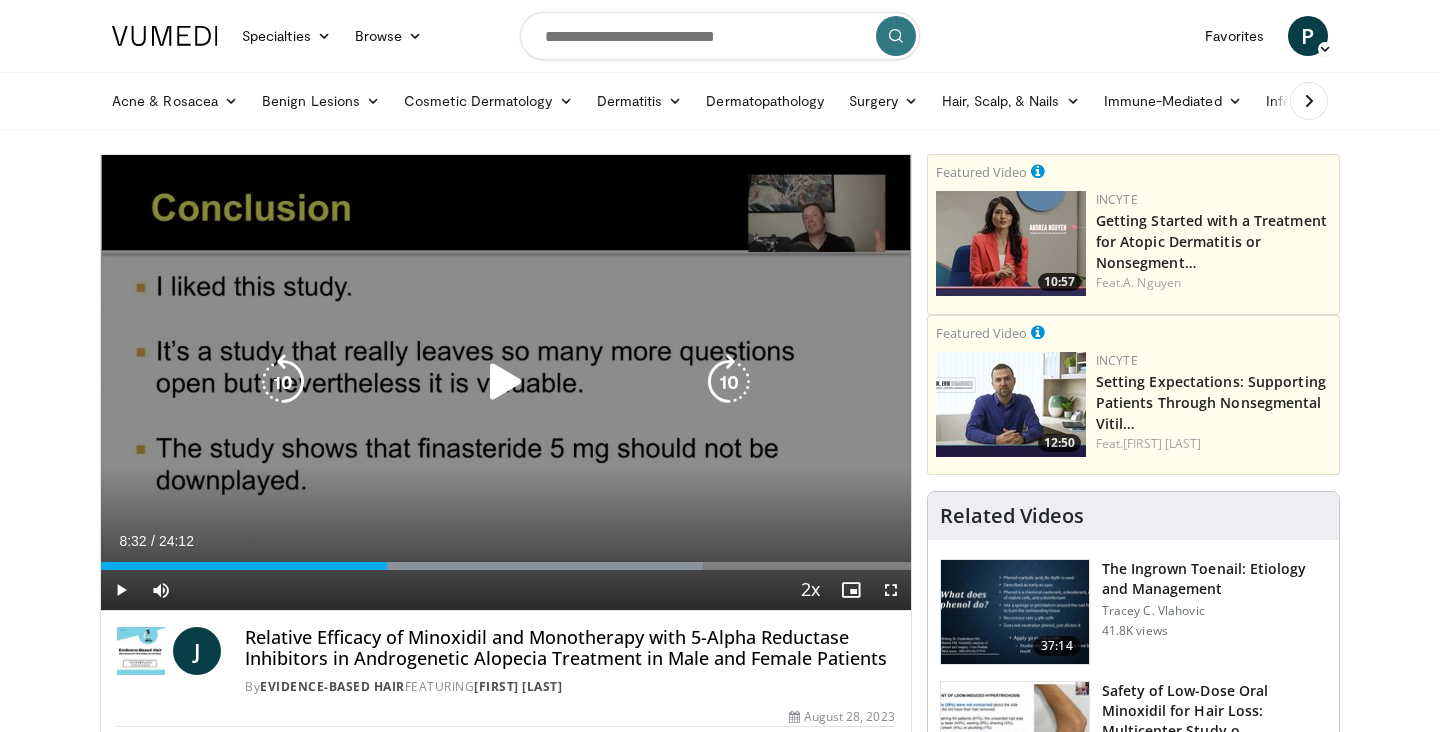 click at bounding box center (506, 382) 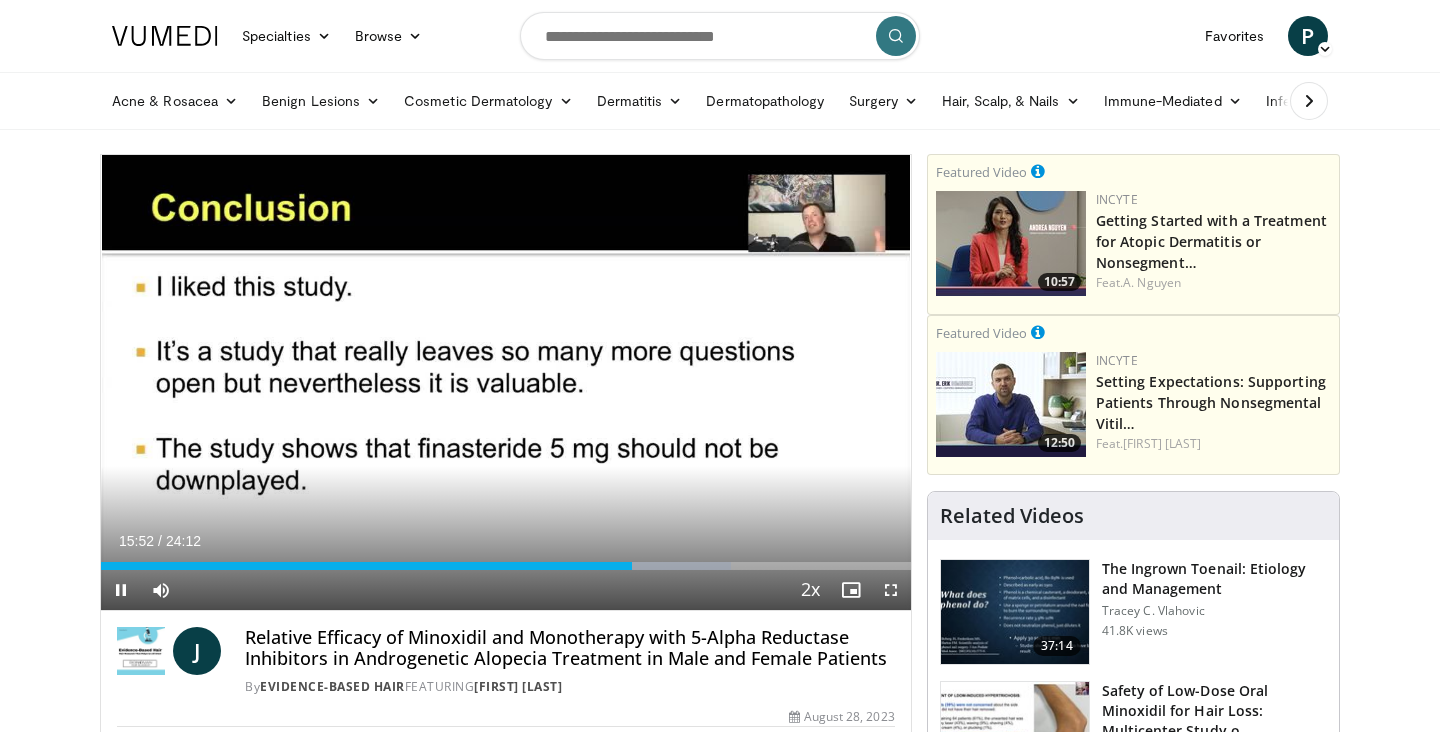 click at bounding box center (121, 590) 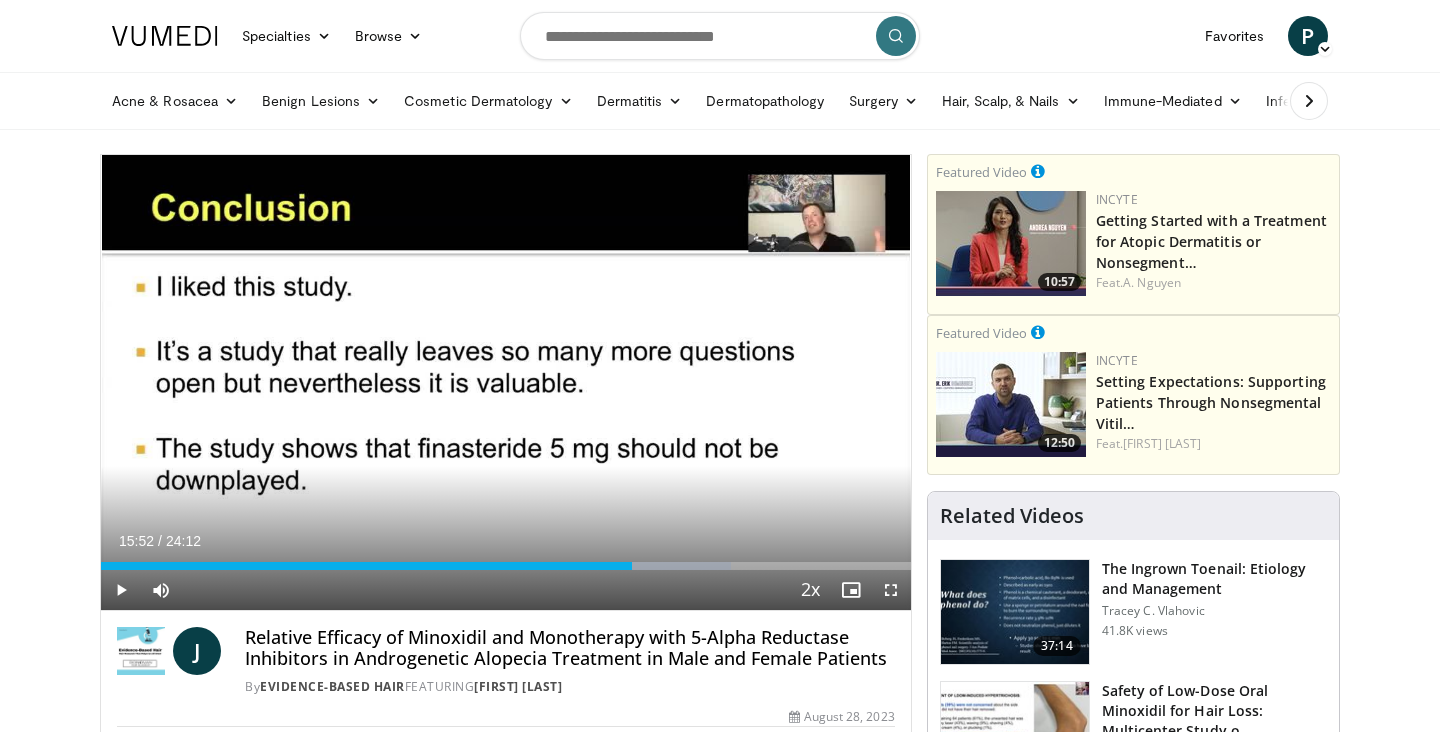 click at bounding box center [121, 590] 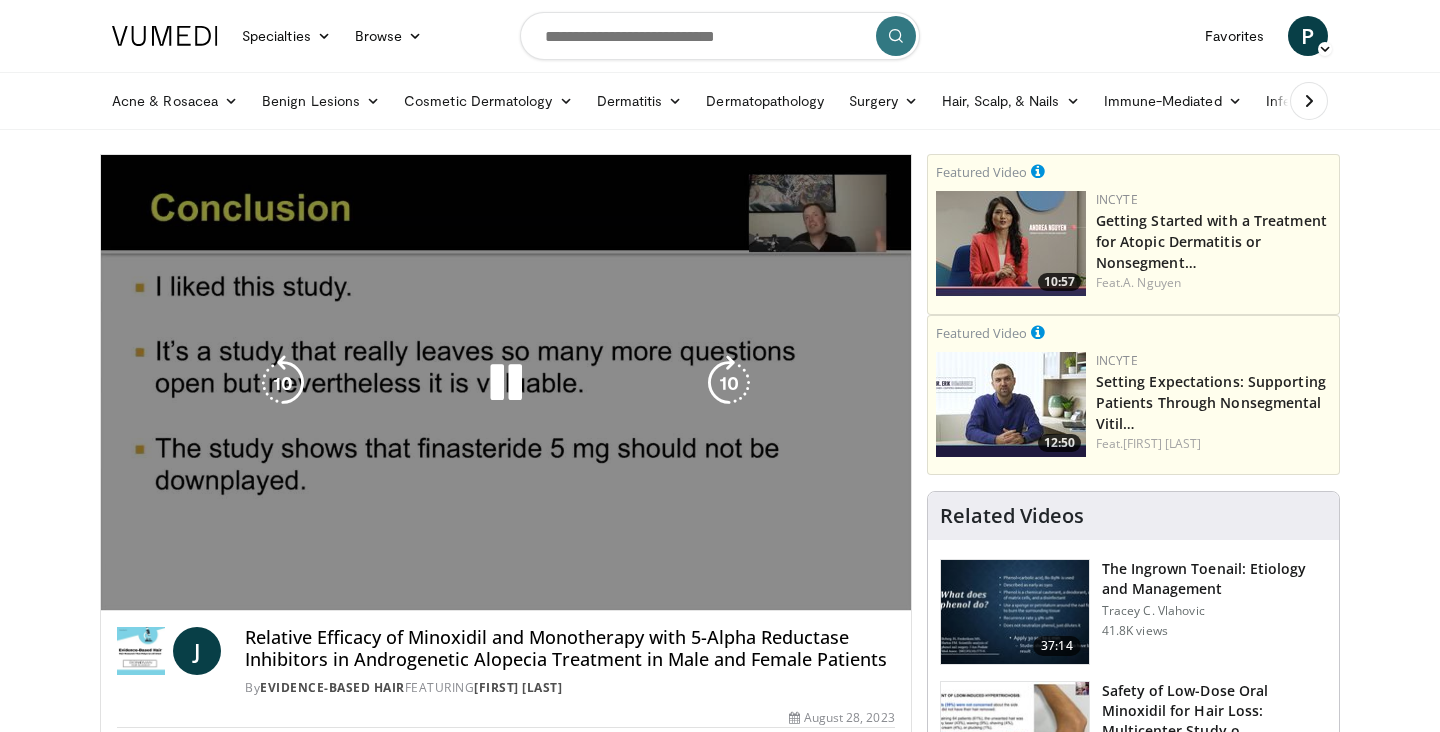 scroll, scrollTop: 0, scrollLeft: 0, axis: both 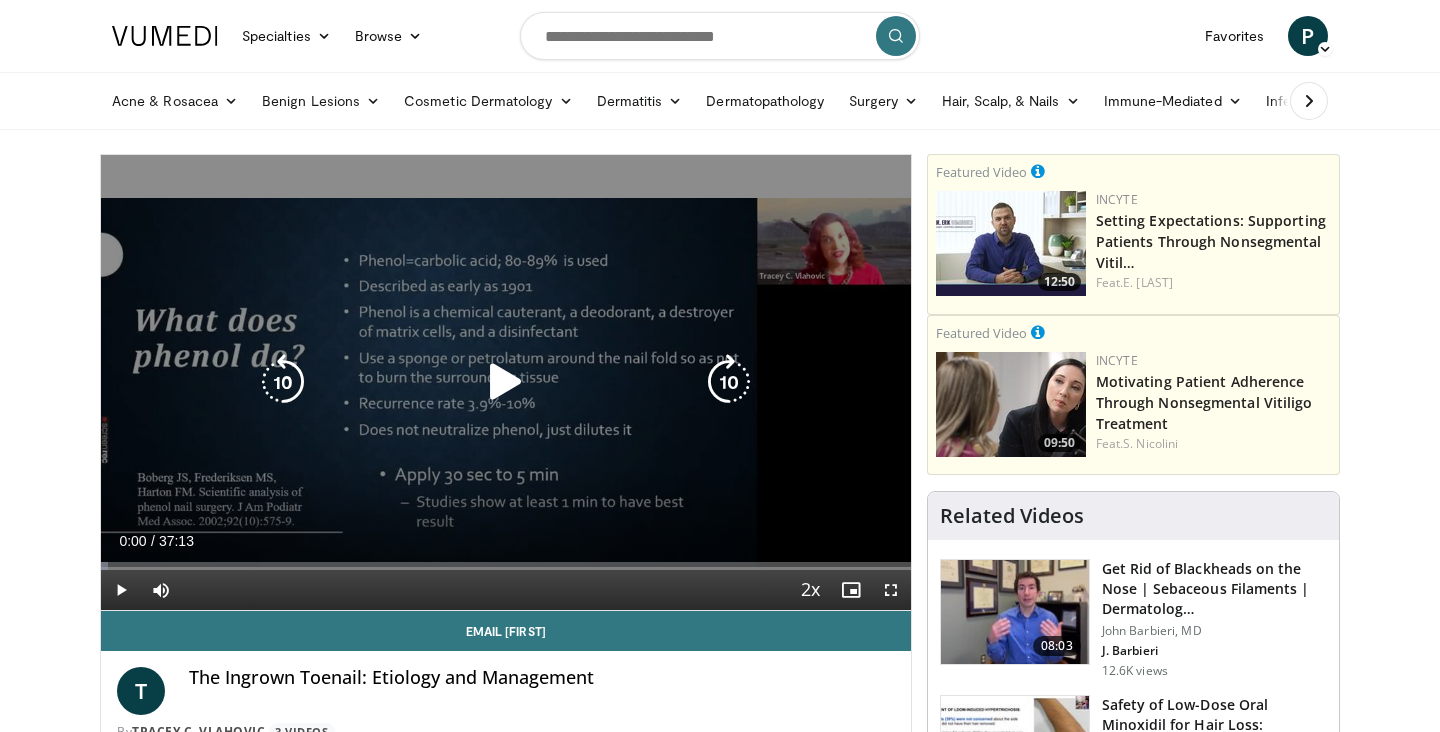 click at bounding box center [506, 382] 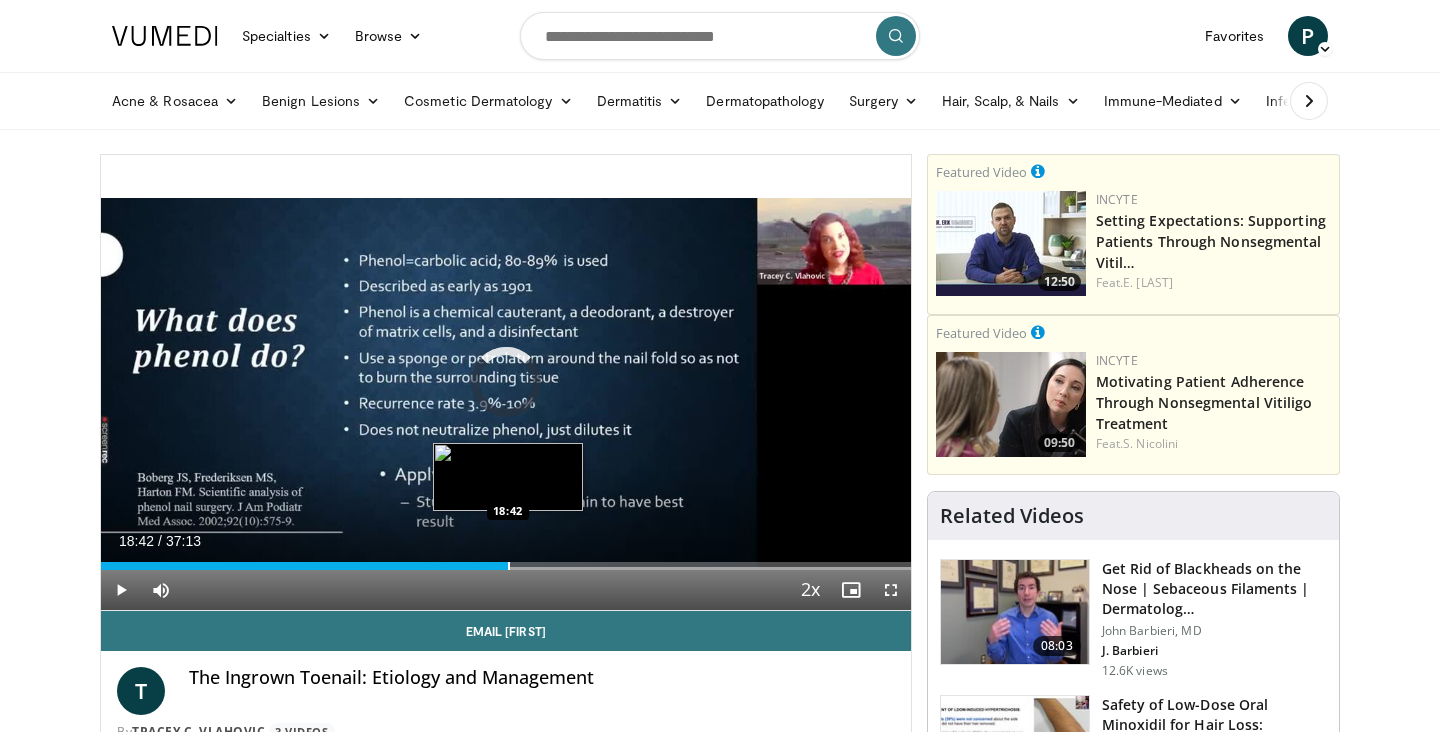 click on "Loaded :  24.42% 18:42 18:42" at bounding box center [506, 560] 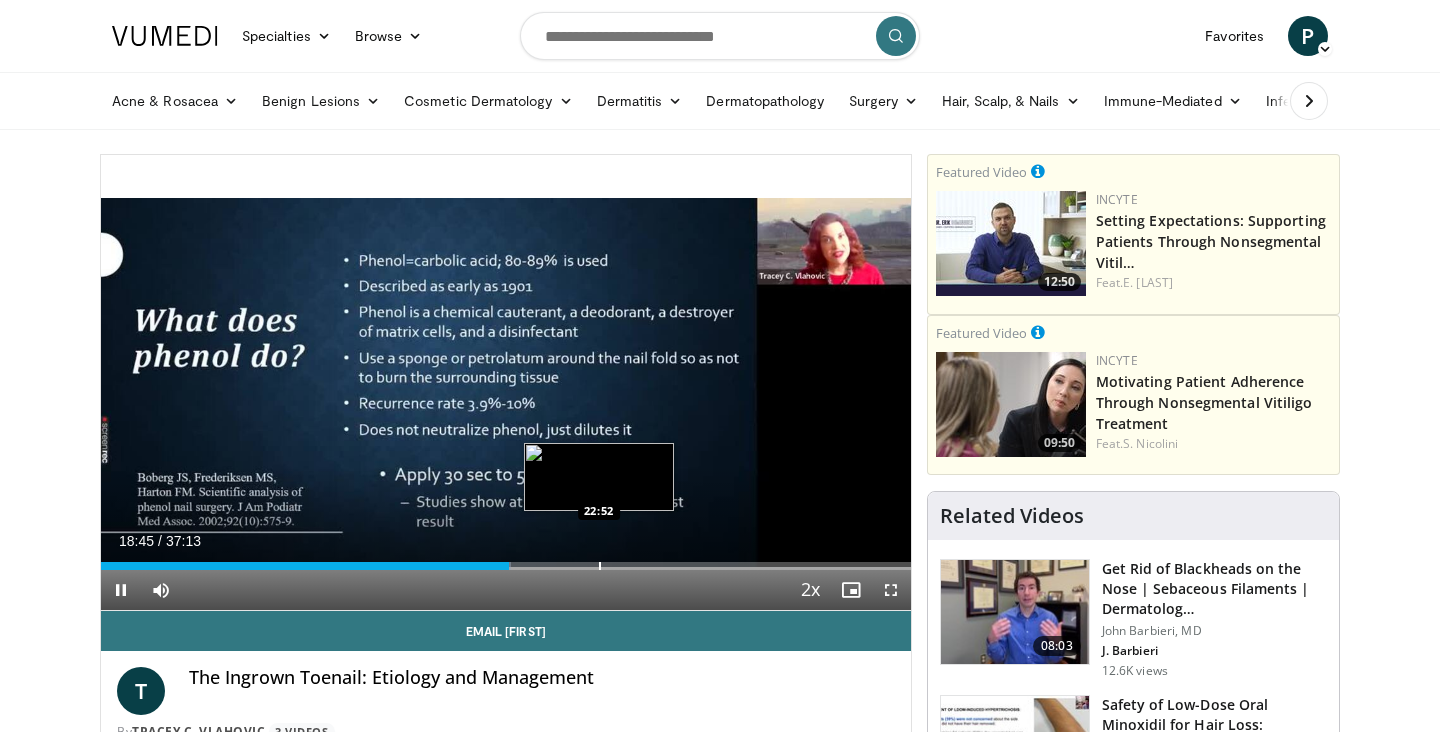 click on "Loaded :  50.60% 18:45 22:52" at bounding box center [506, 560] 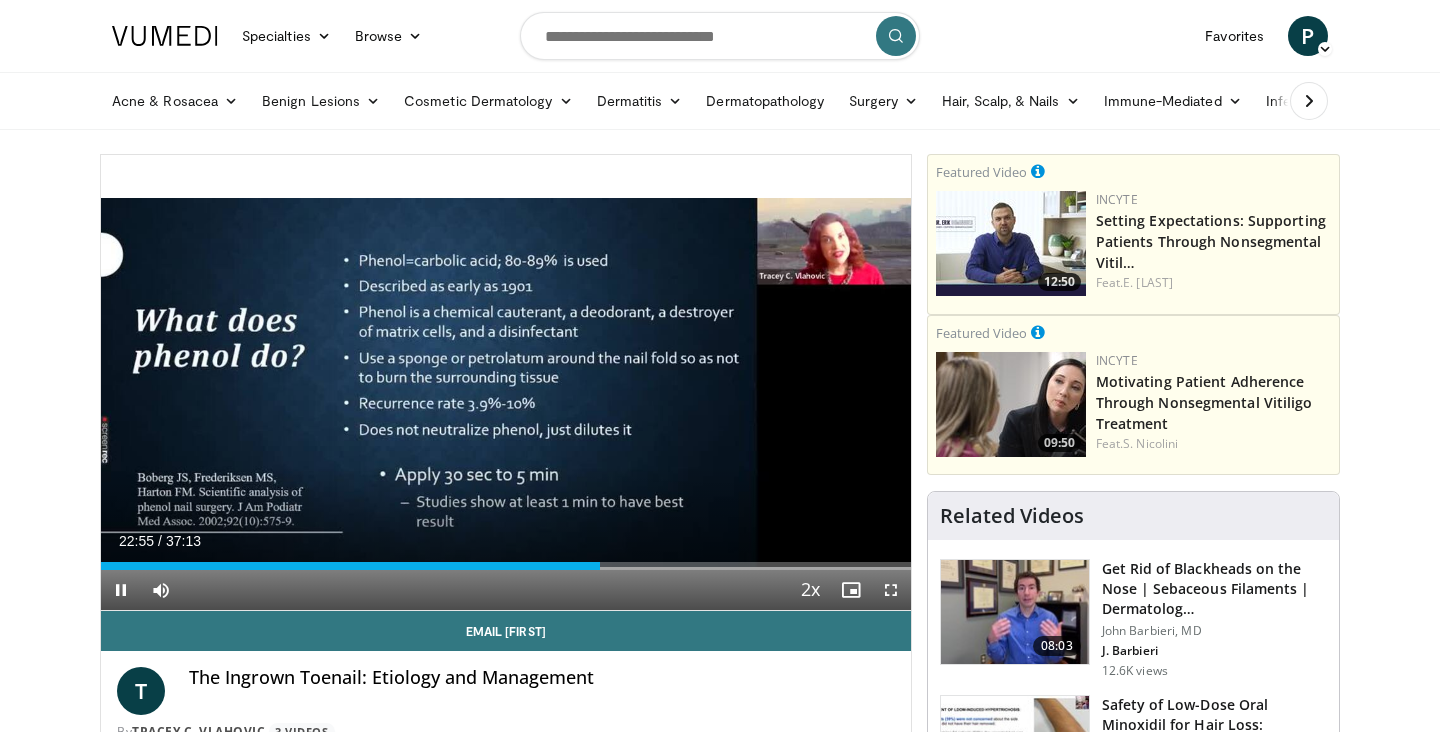 click on "Current Time  22:55 / Duration  37:13" at bounding box center [506, 541] 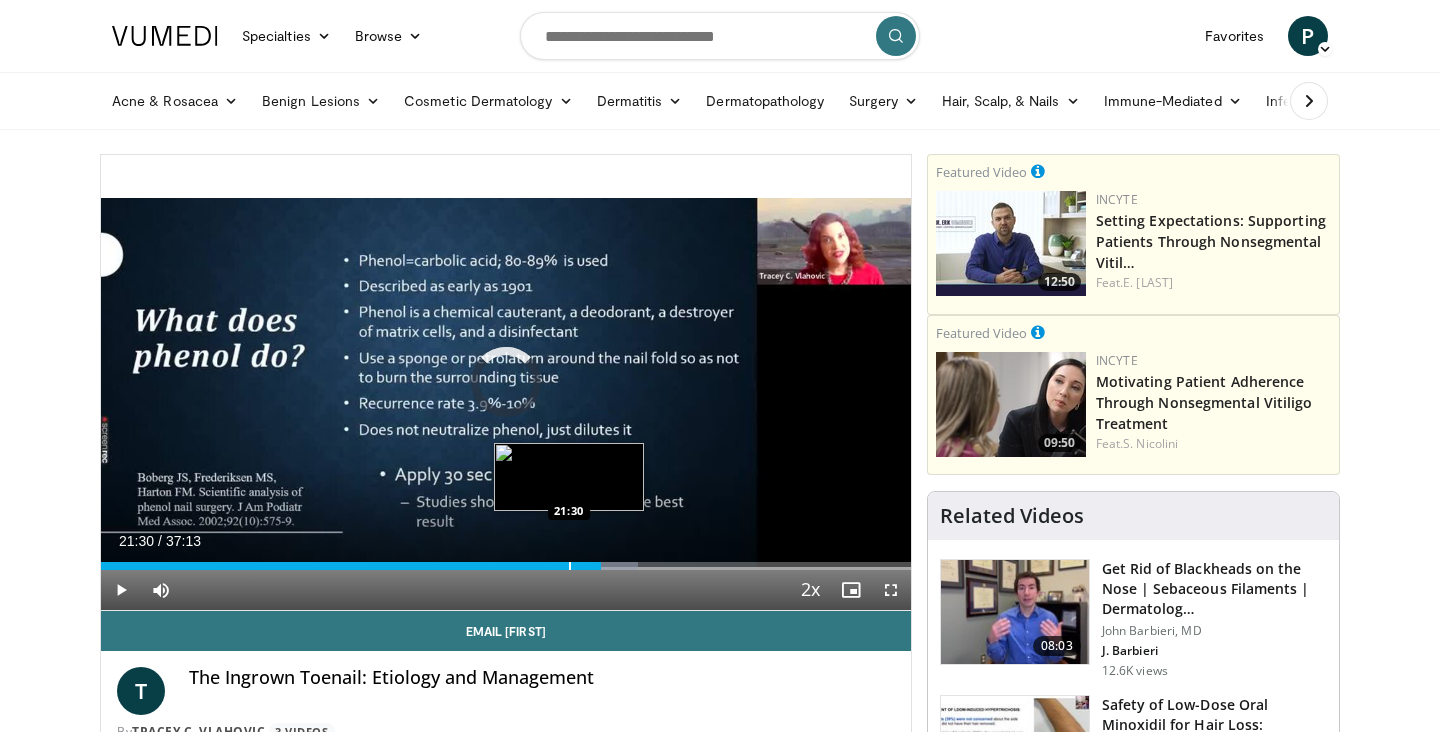 click on "Loaded :  66.27% 21:30 21:30" at bounding box center (506, 560) 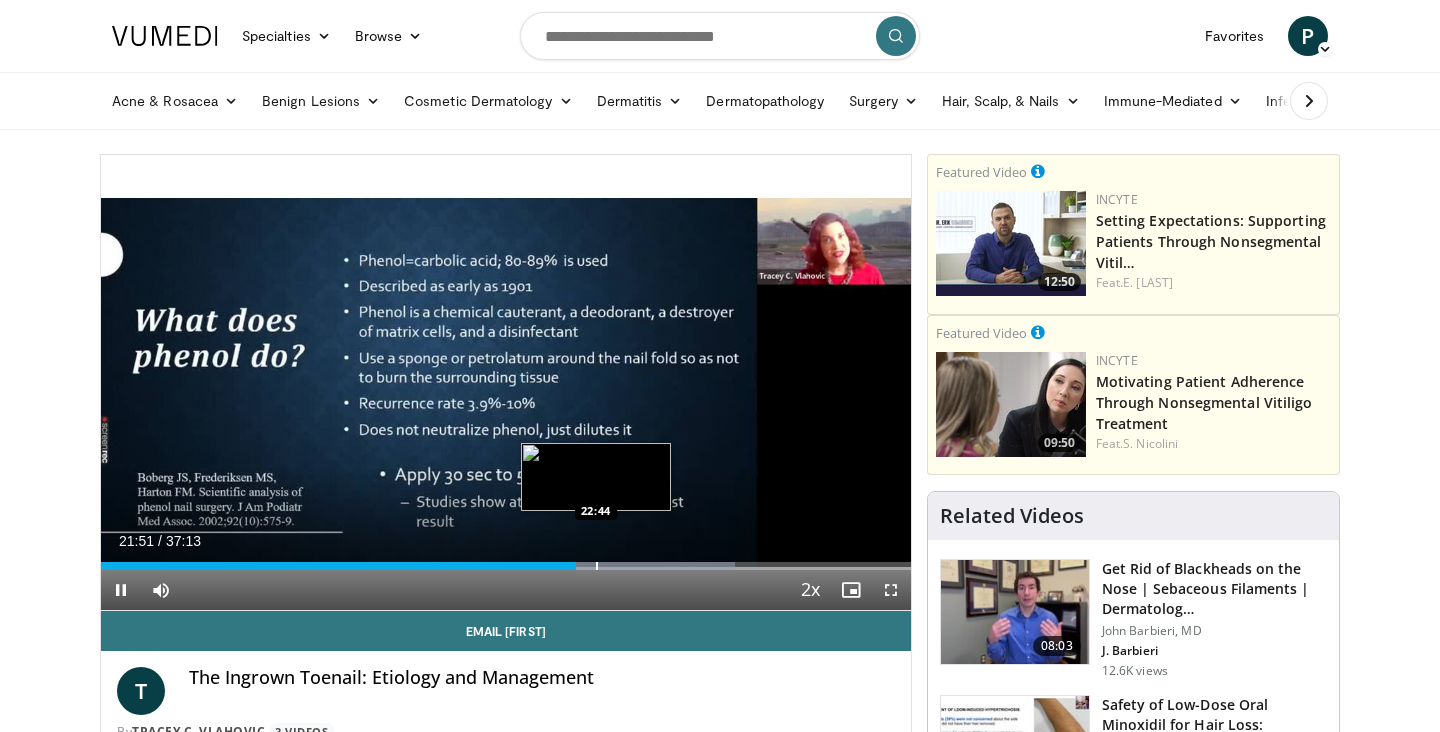 click at bounding box center [597, 566] 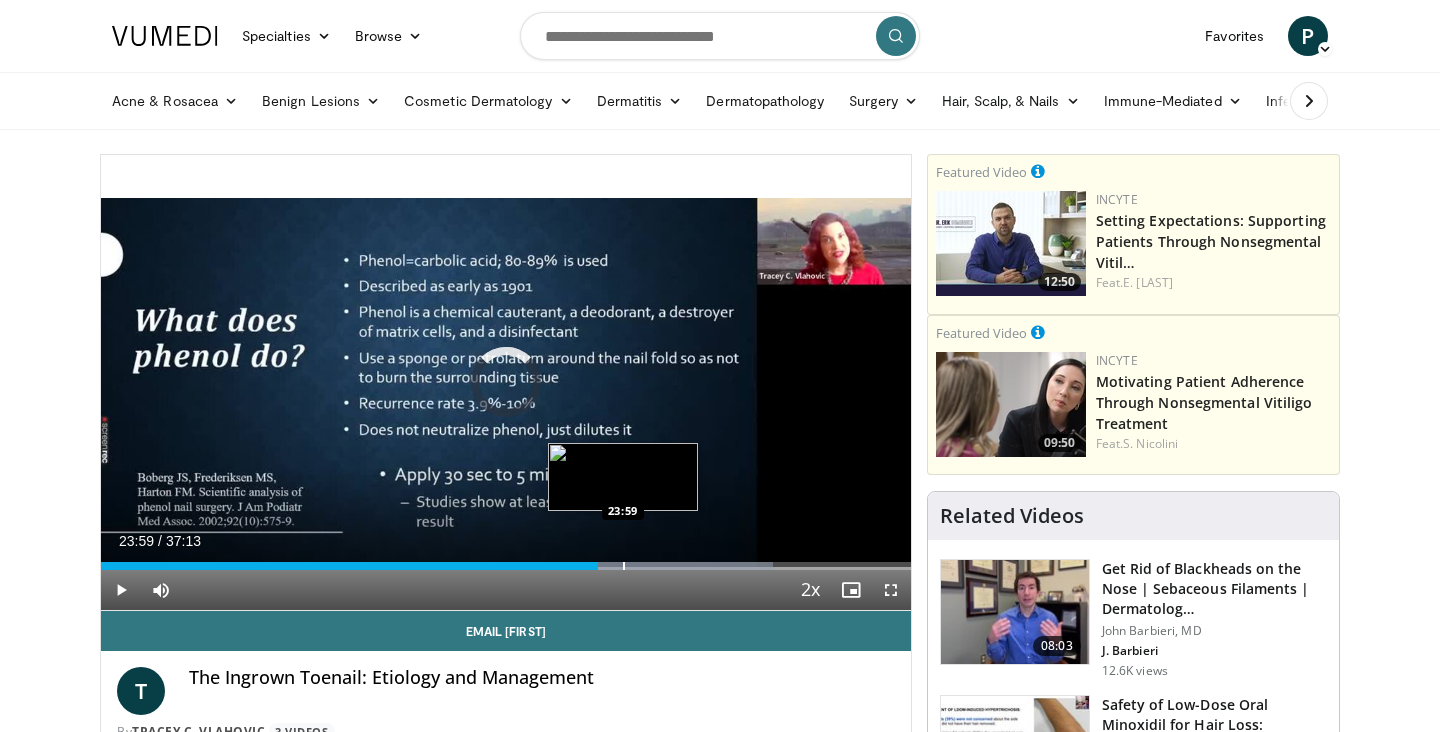 click at bounding box center [624, 566] 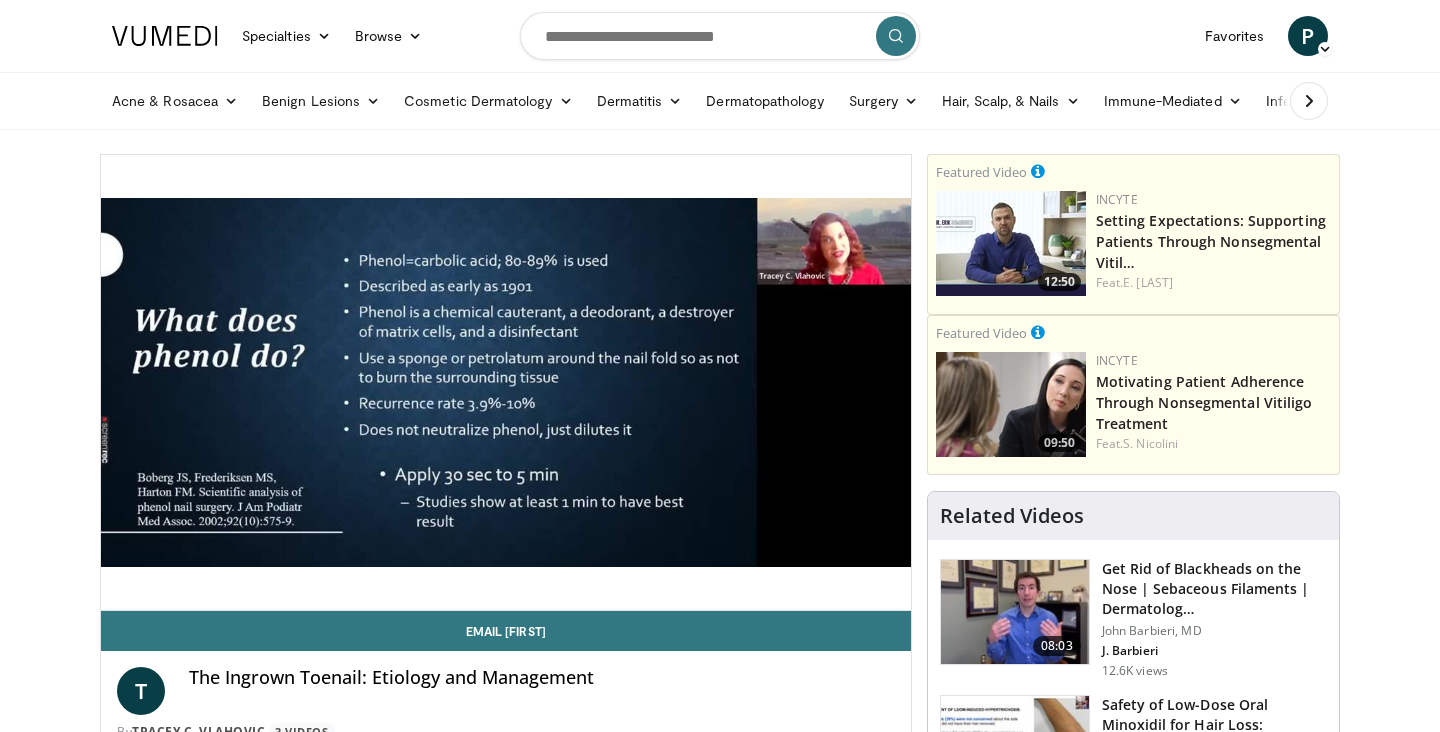 click on "10 seconds
Tap to unmute" at bounding box center [506, 382] 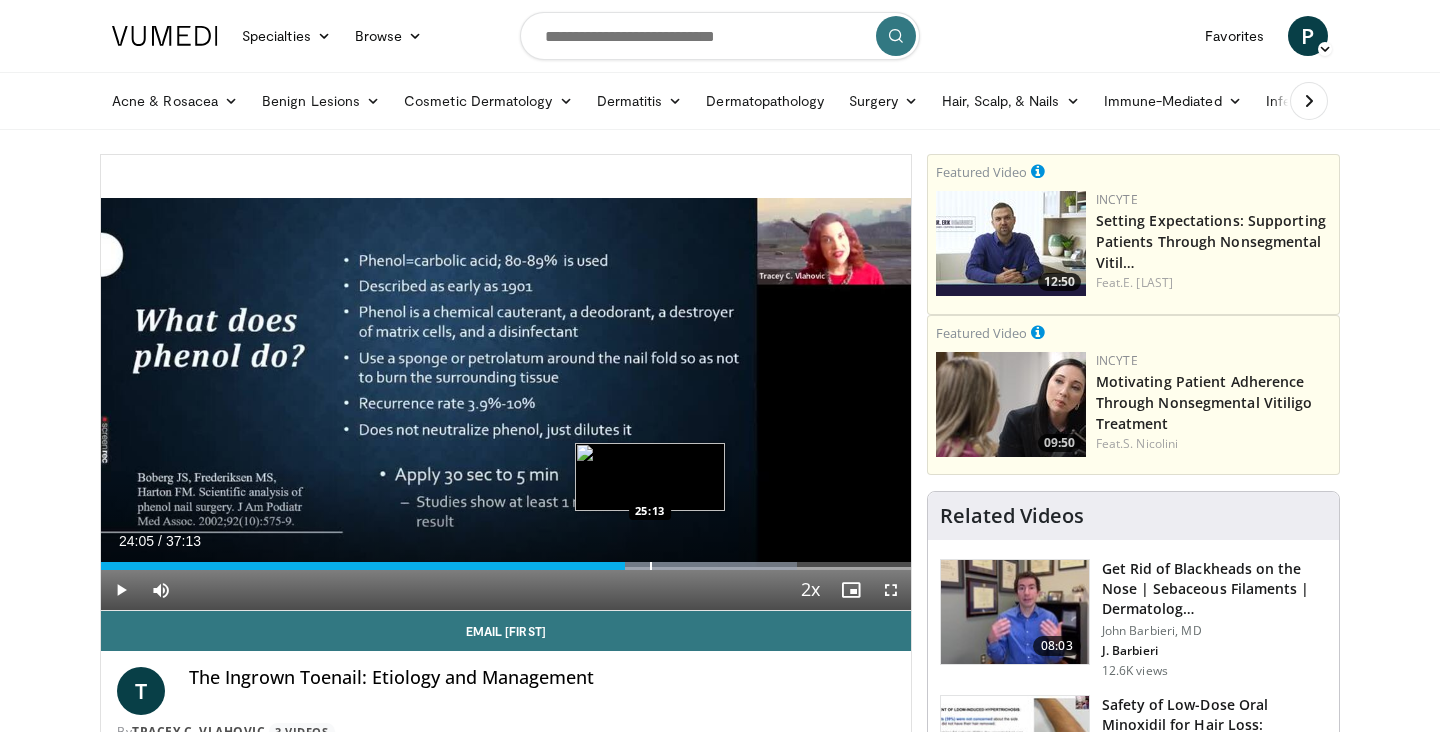 click on "Loaded :  85.98% 24:05 25:13" at bounding box center (506, 560) 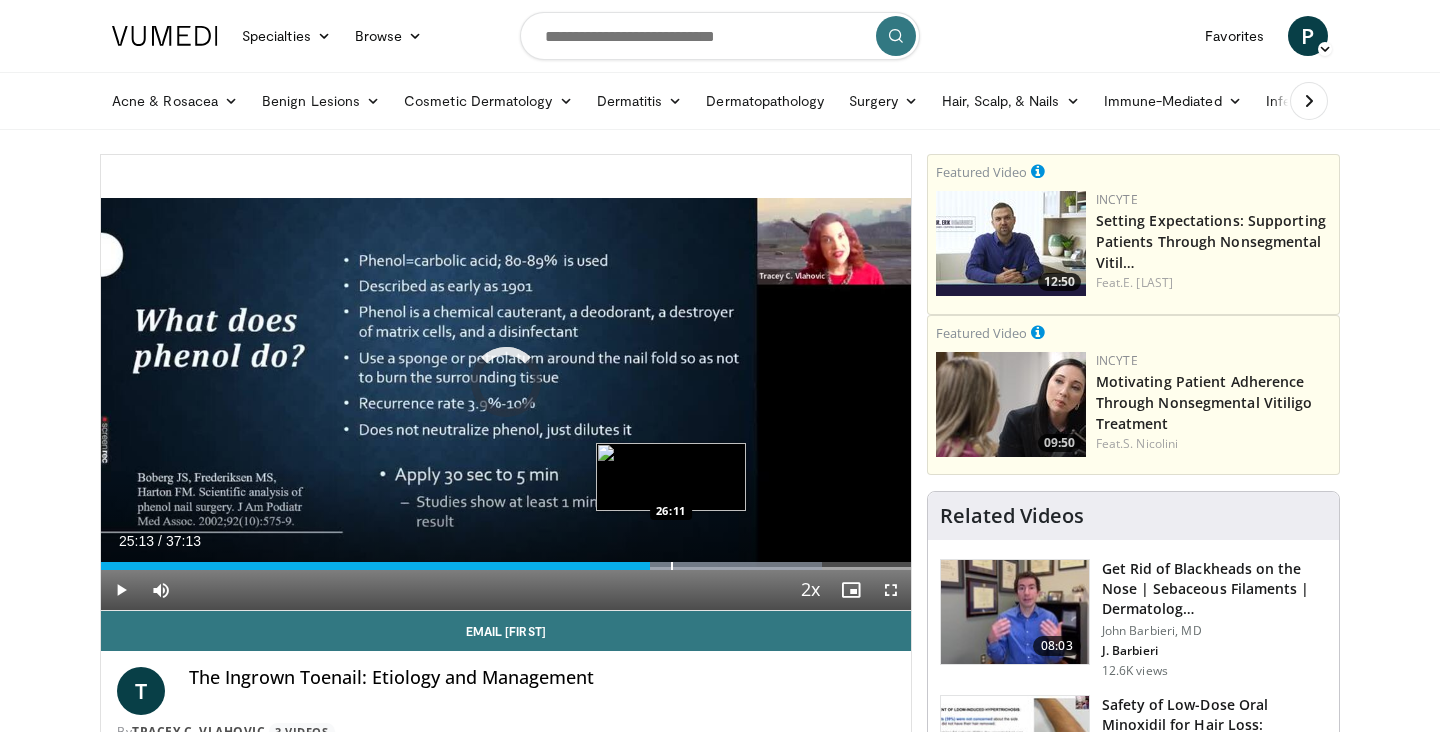 click at bounding box center [672, 566] 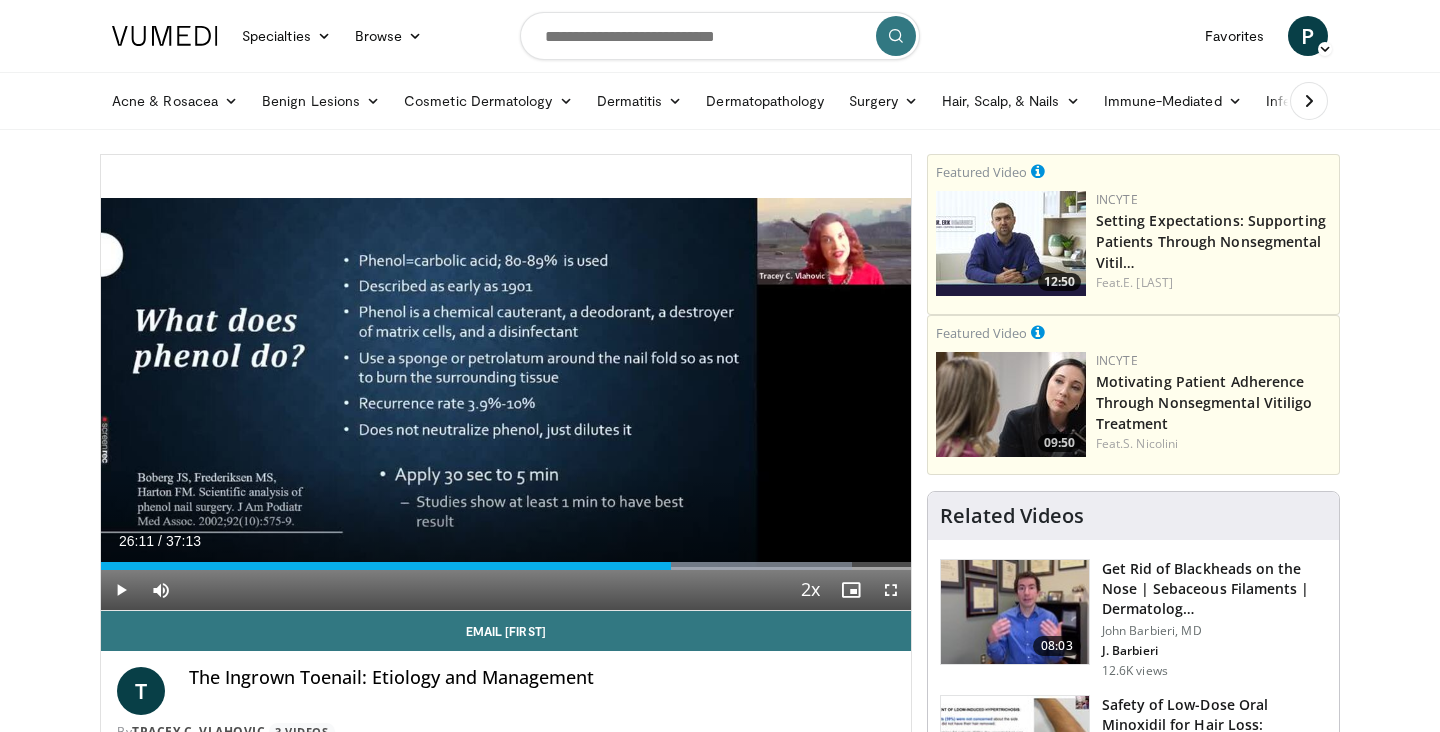 click at bounding box center [121, 590] 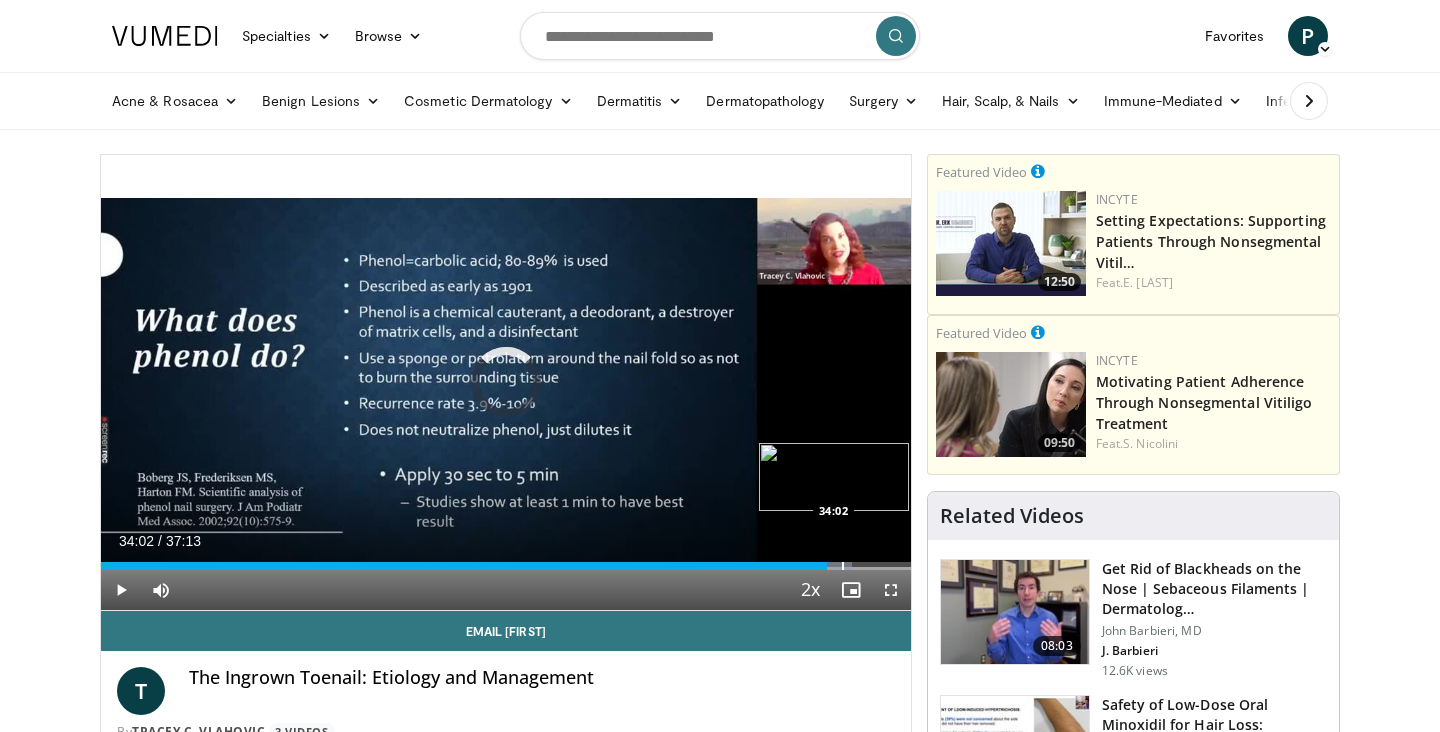 click at bounding box center (843, 566) 